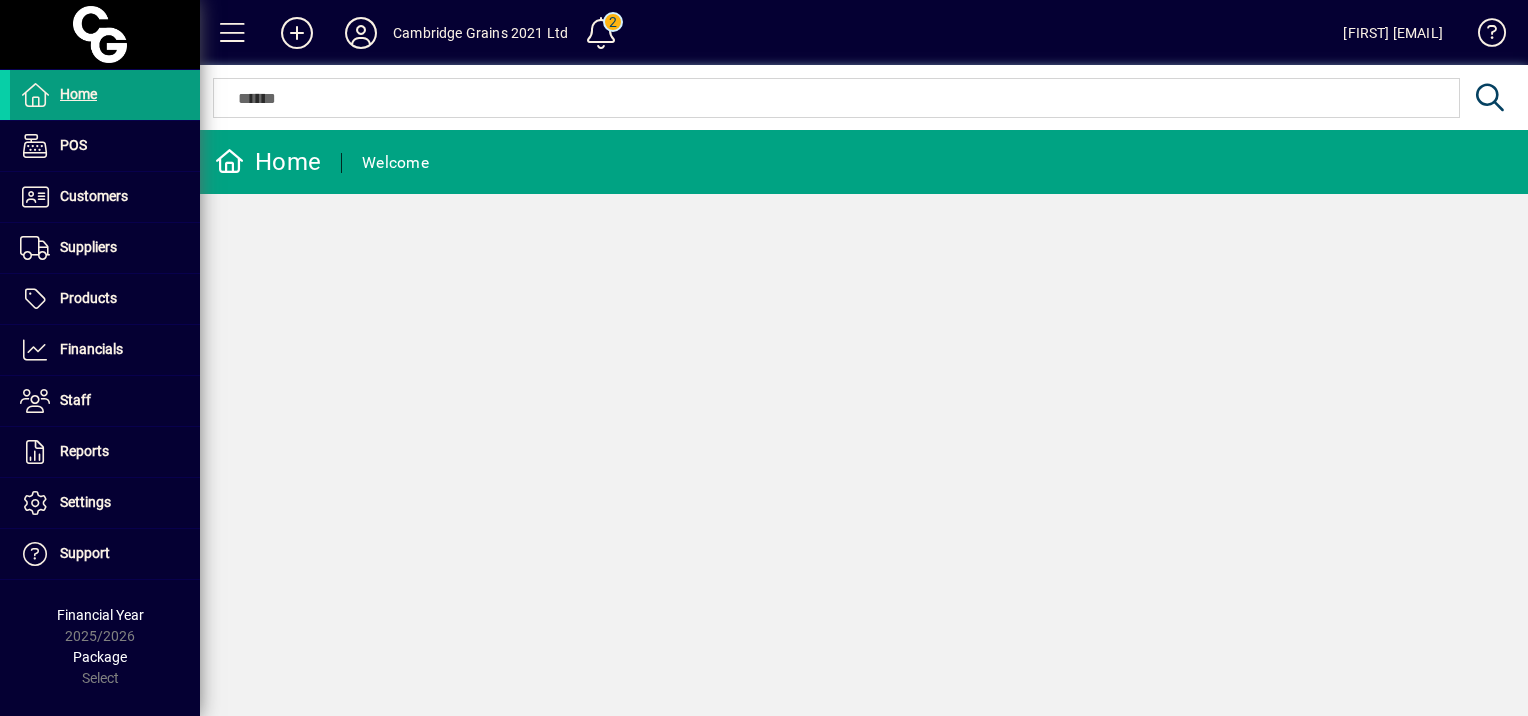 scroll, scrollTop: 0, scrollLeft: 0, axis: both 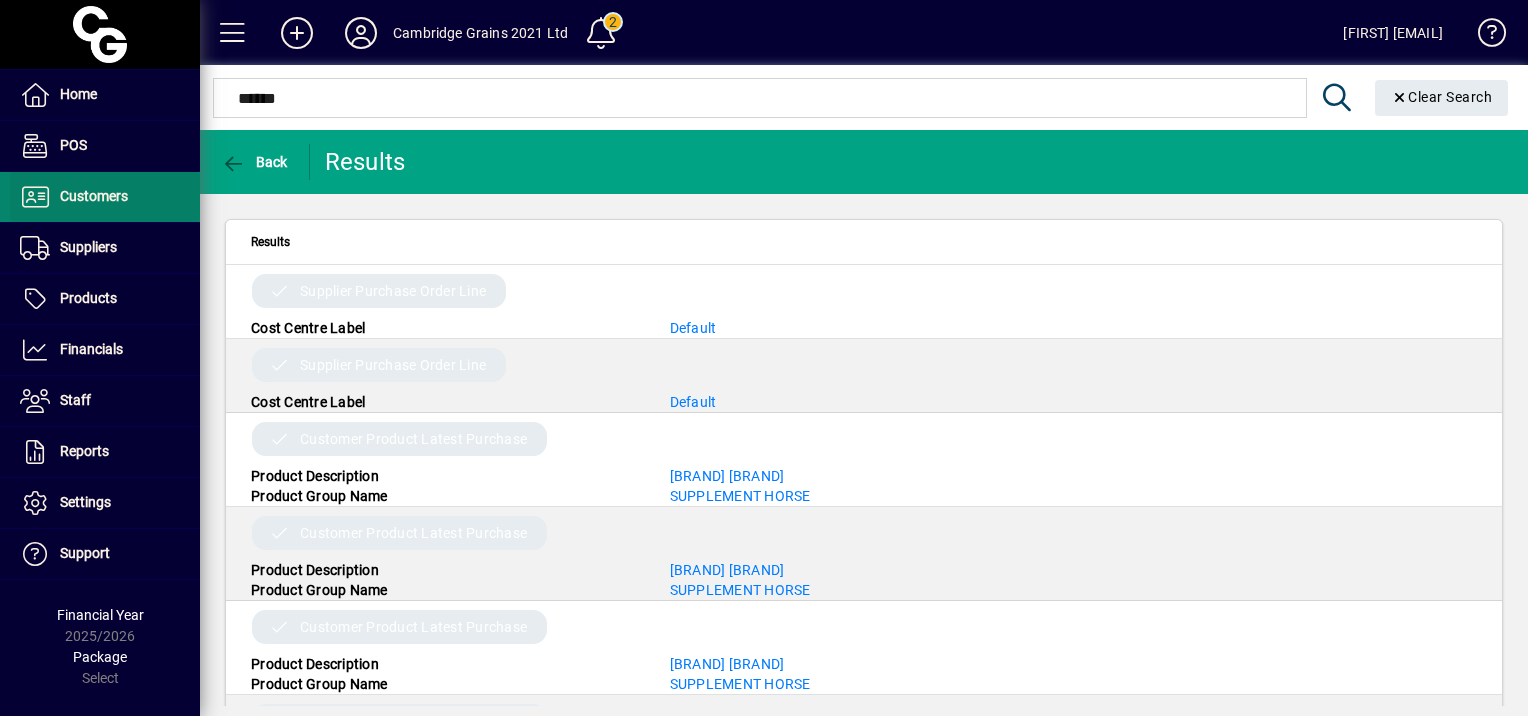 type on "******" 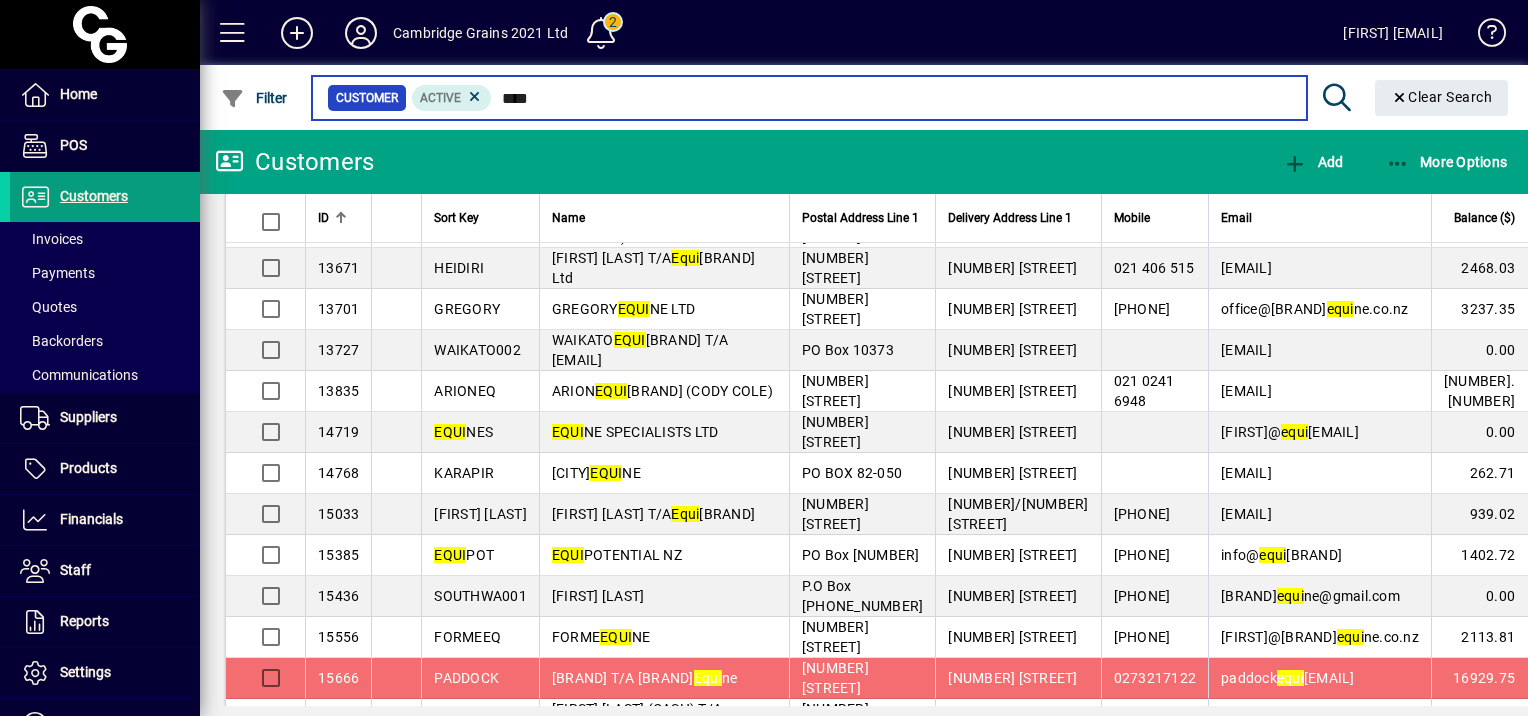 scroll, scrollTop: 0, scrollLeft: 0, axis: both 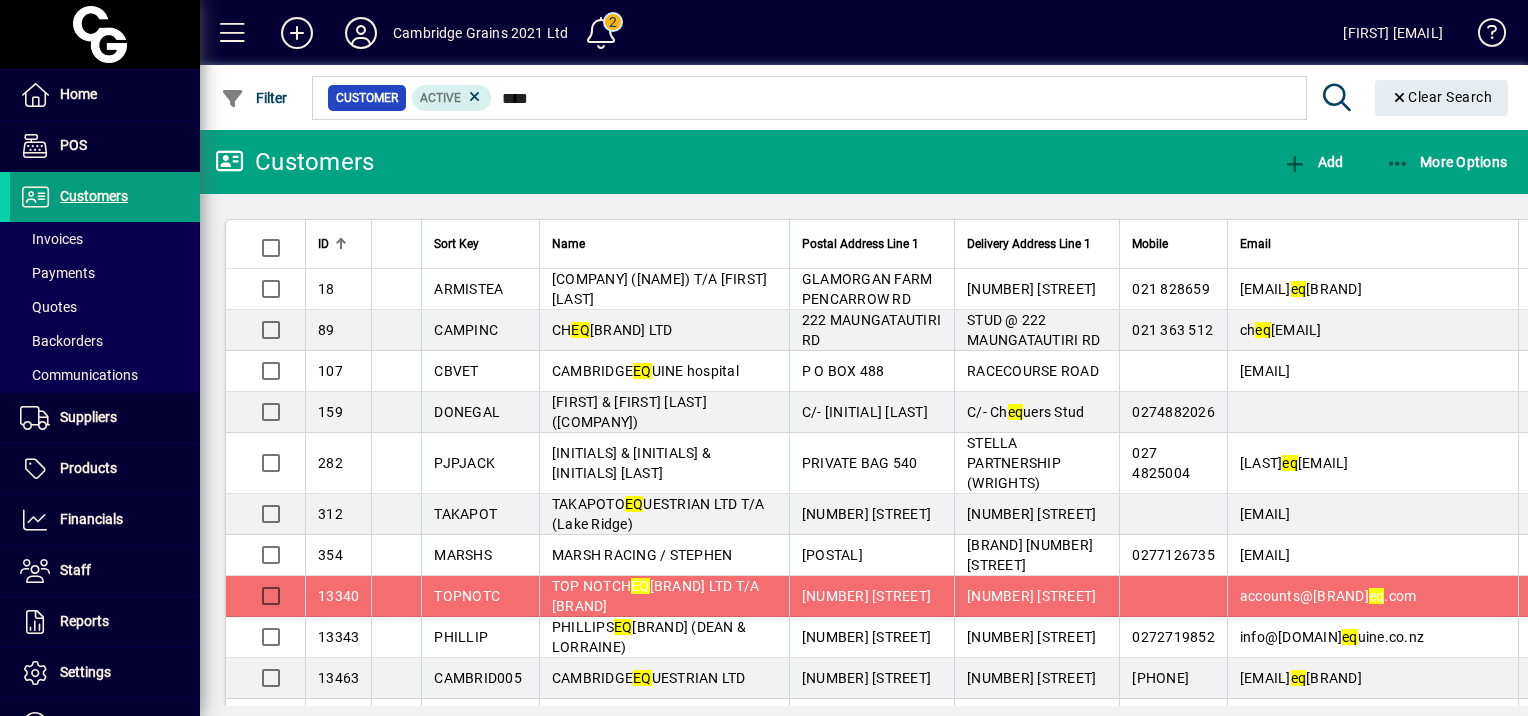 type on "**" 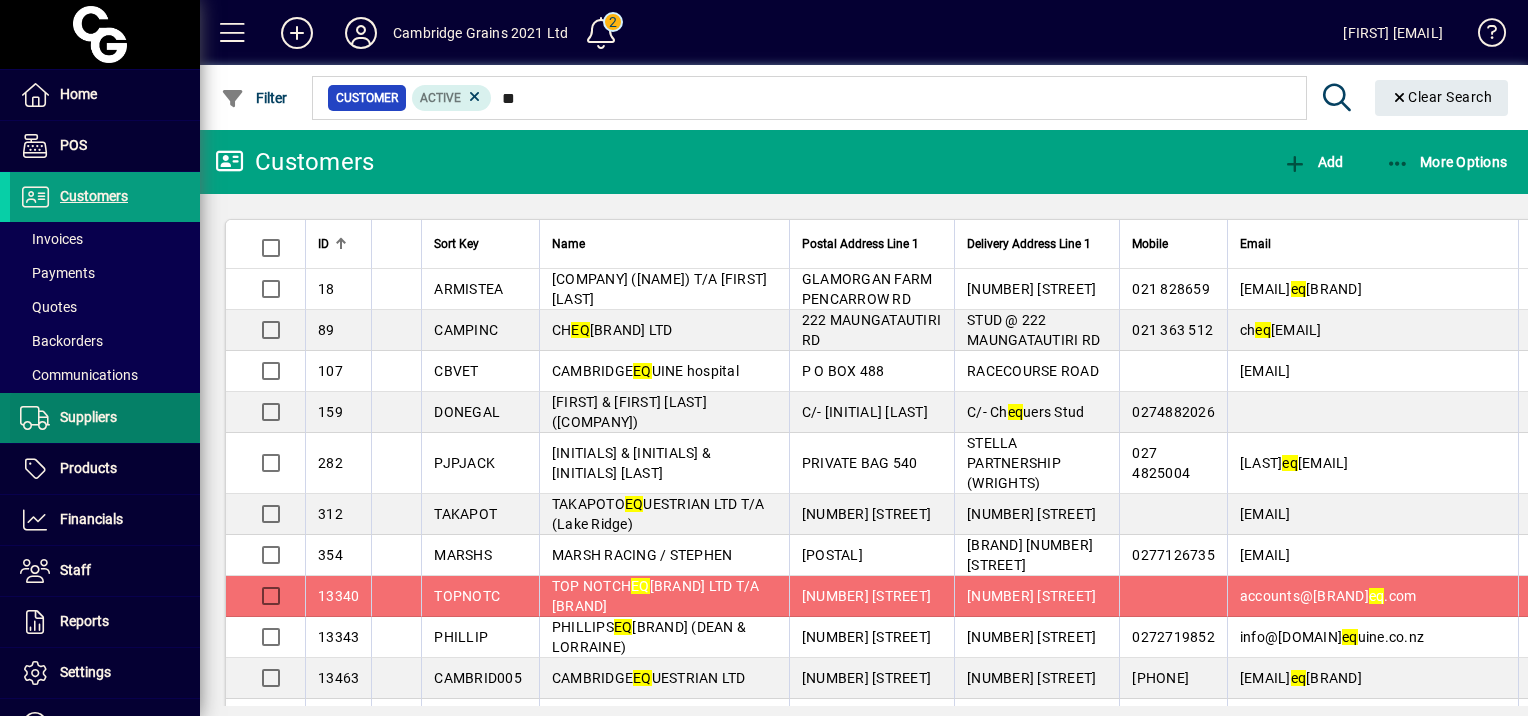 click at bounding box center (105, 418) 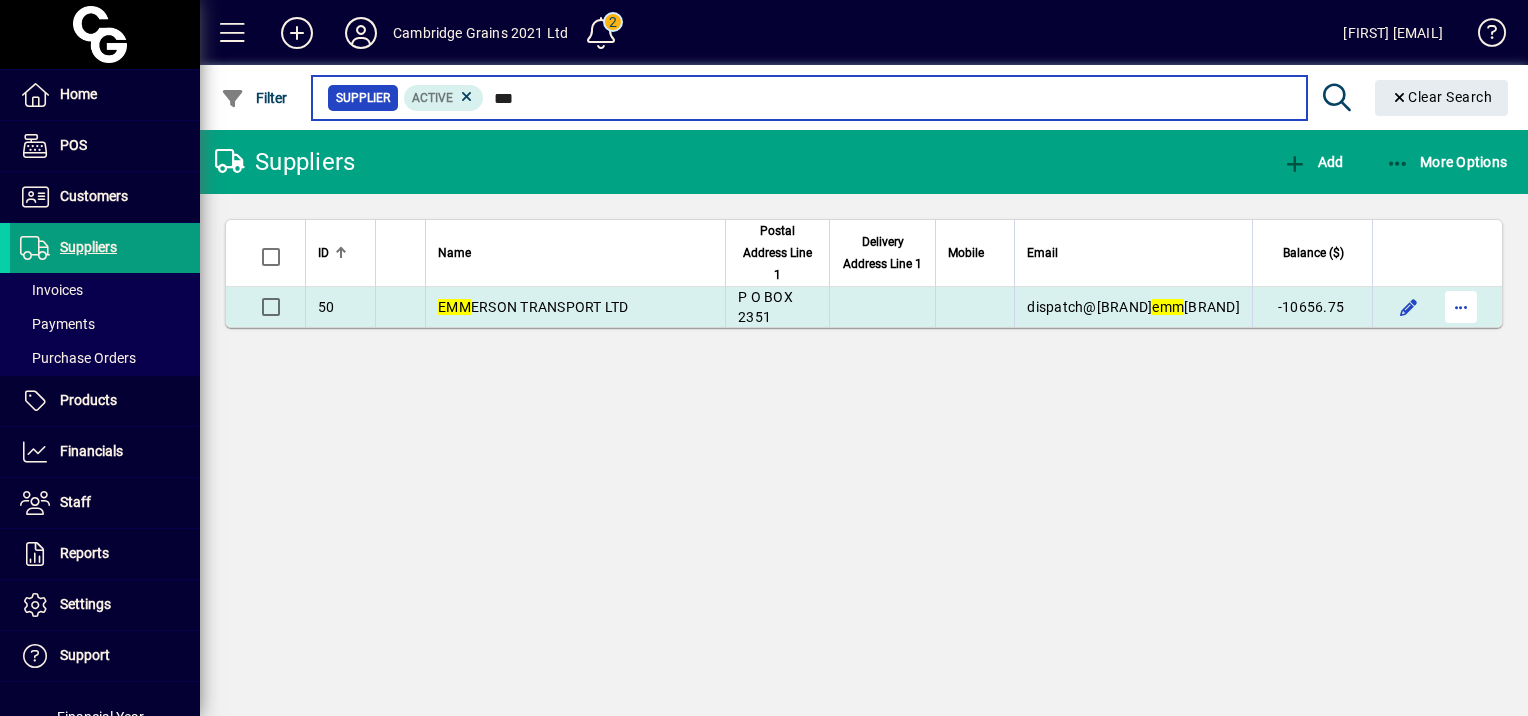 type on "***" 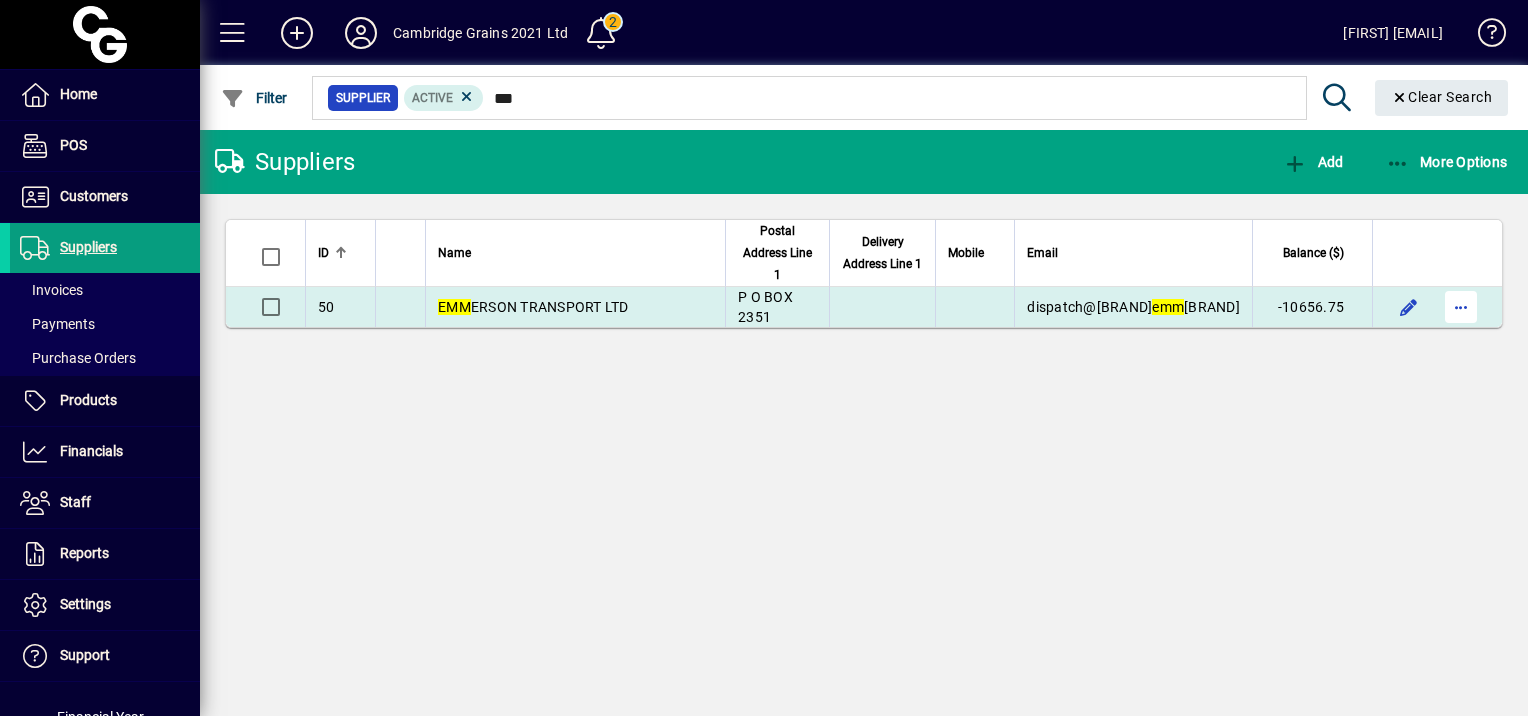 click at bounding box center (1461, 307) 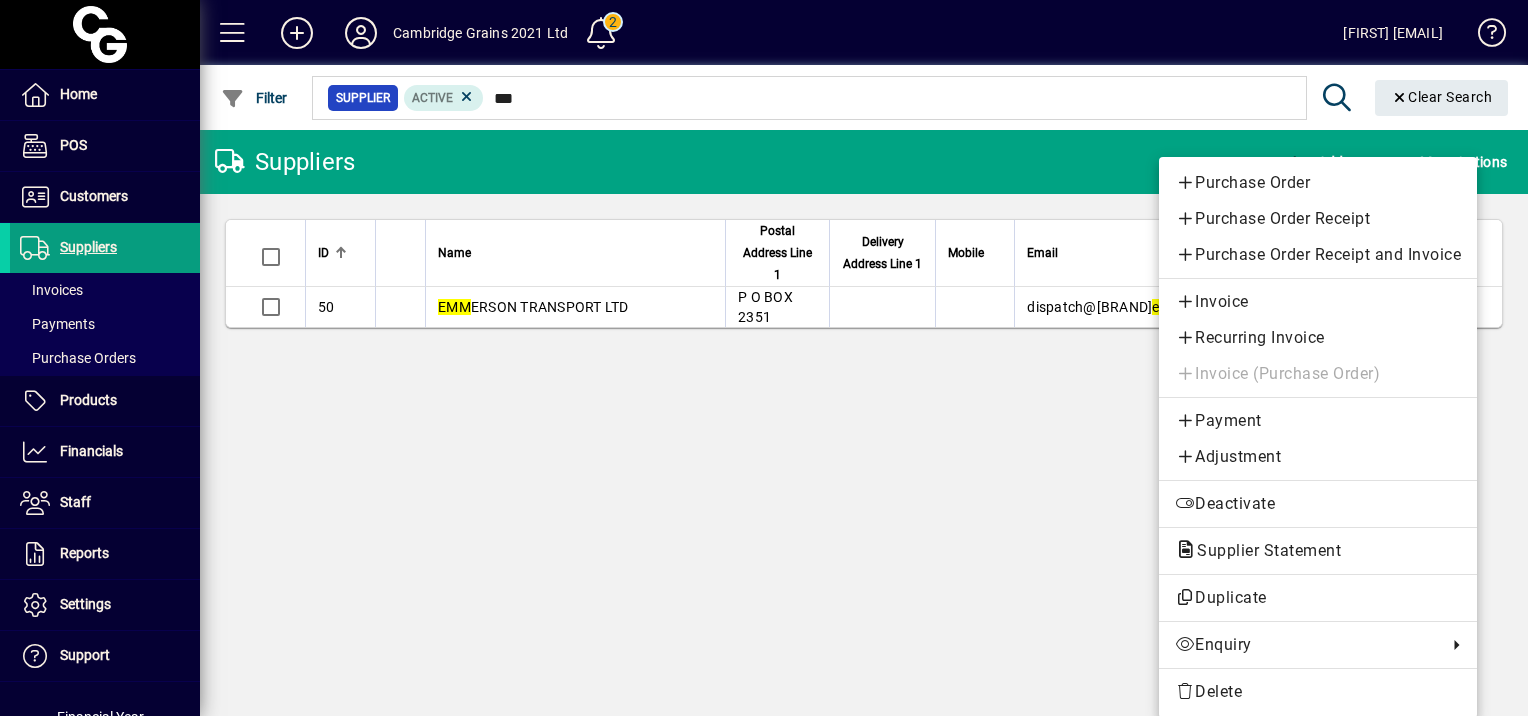 click at bounding box center [764, 358] 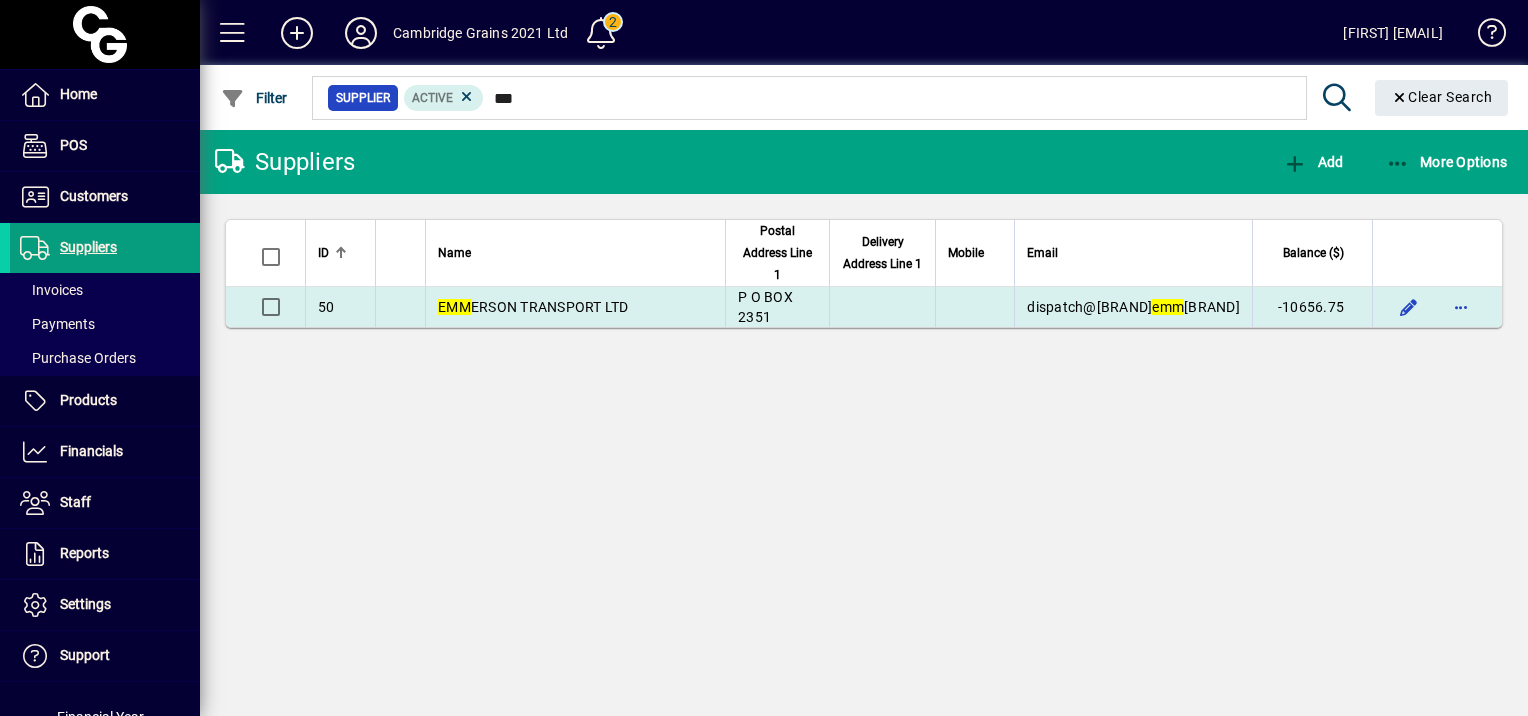click on "[FIRST] [LAST] TRANSPORT LTD" at bounding box center (533, 307) 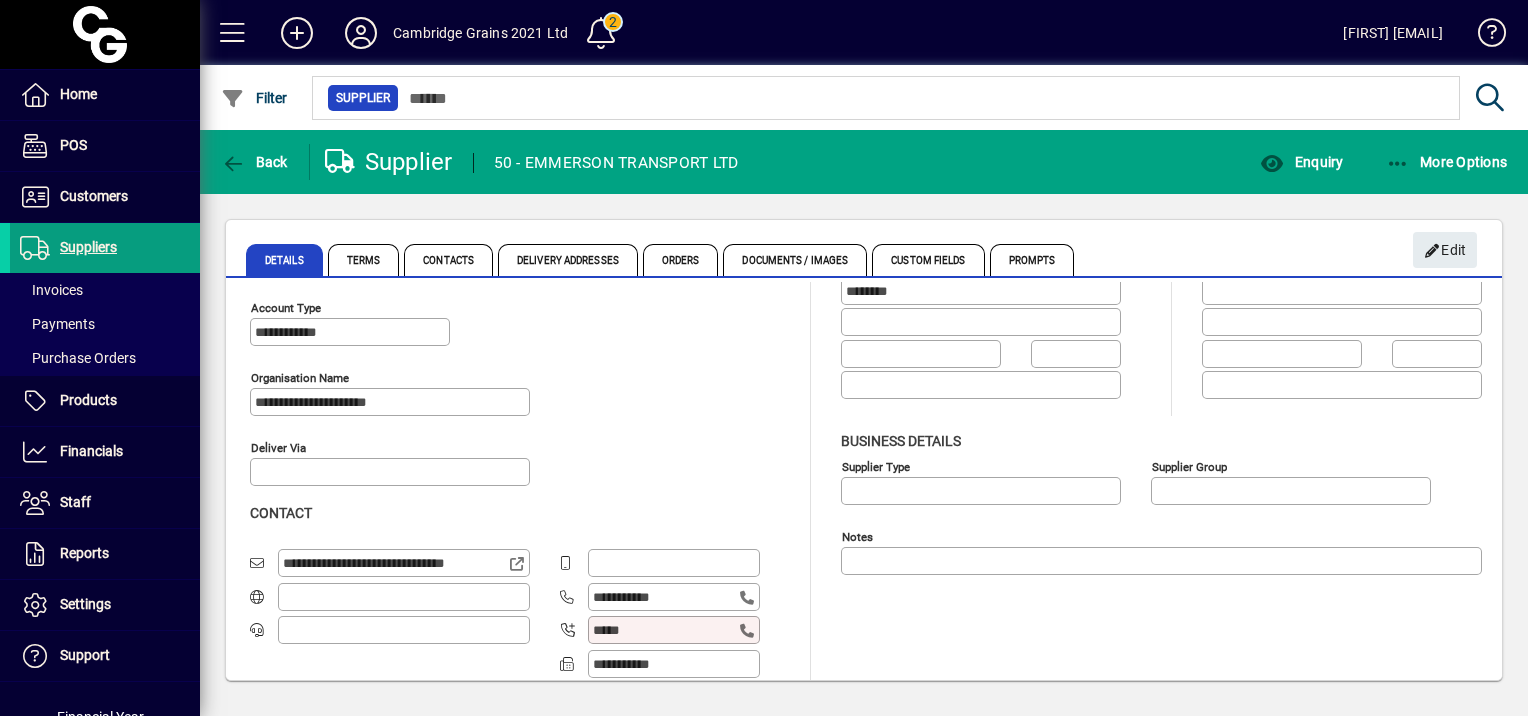scroll, scrollTop: 124, scrollLeft: 0, axis: vertical 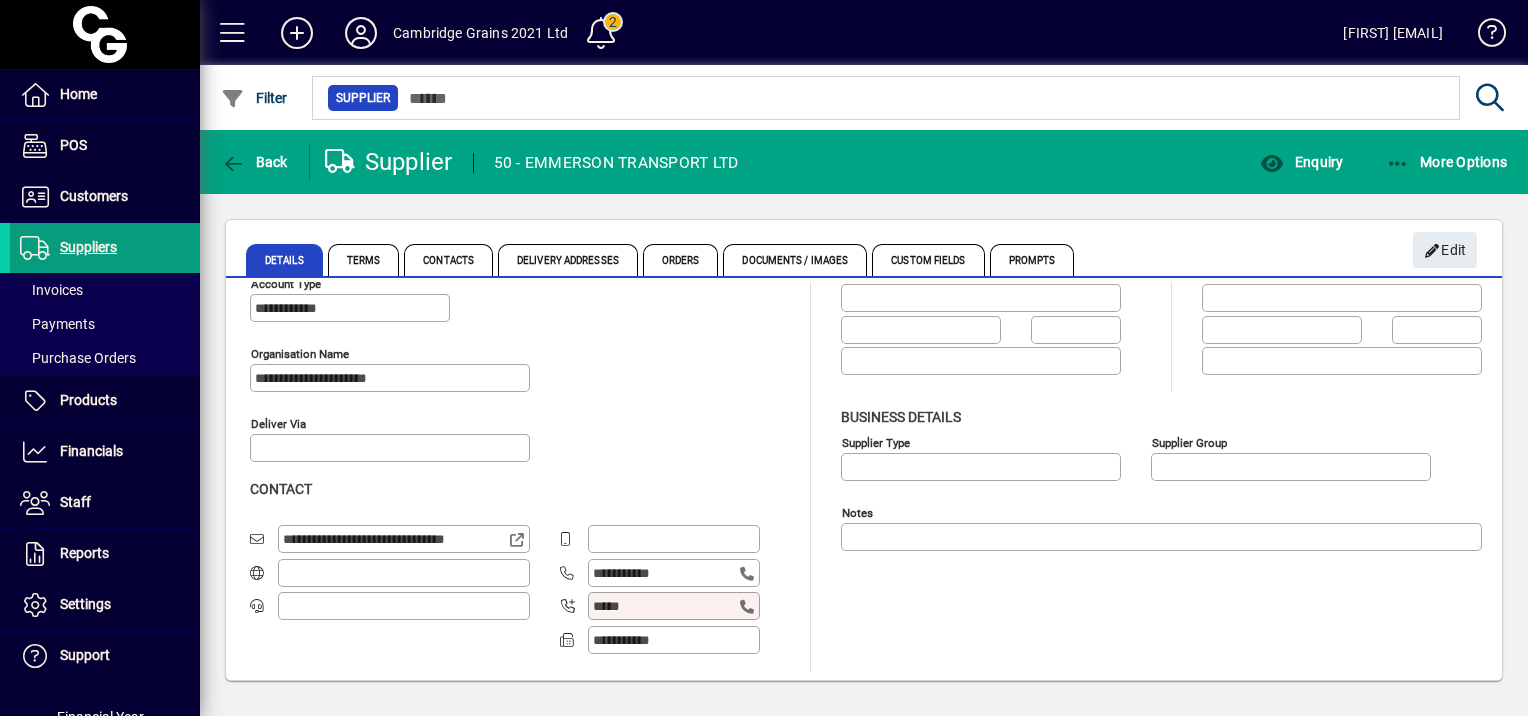 drag, startPoint x: 281, startPoint y: 536, endPoint x: 534, endPoint y: 588, distance: 258.2886 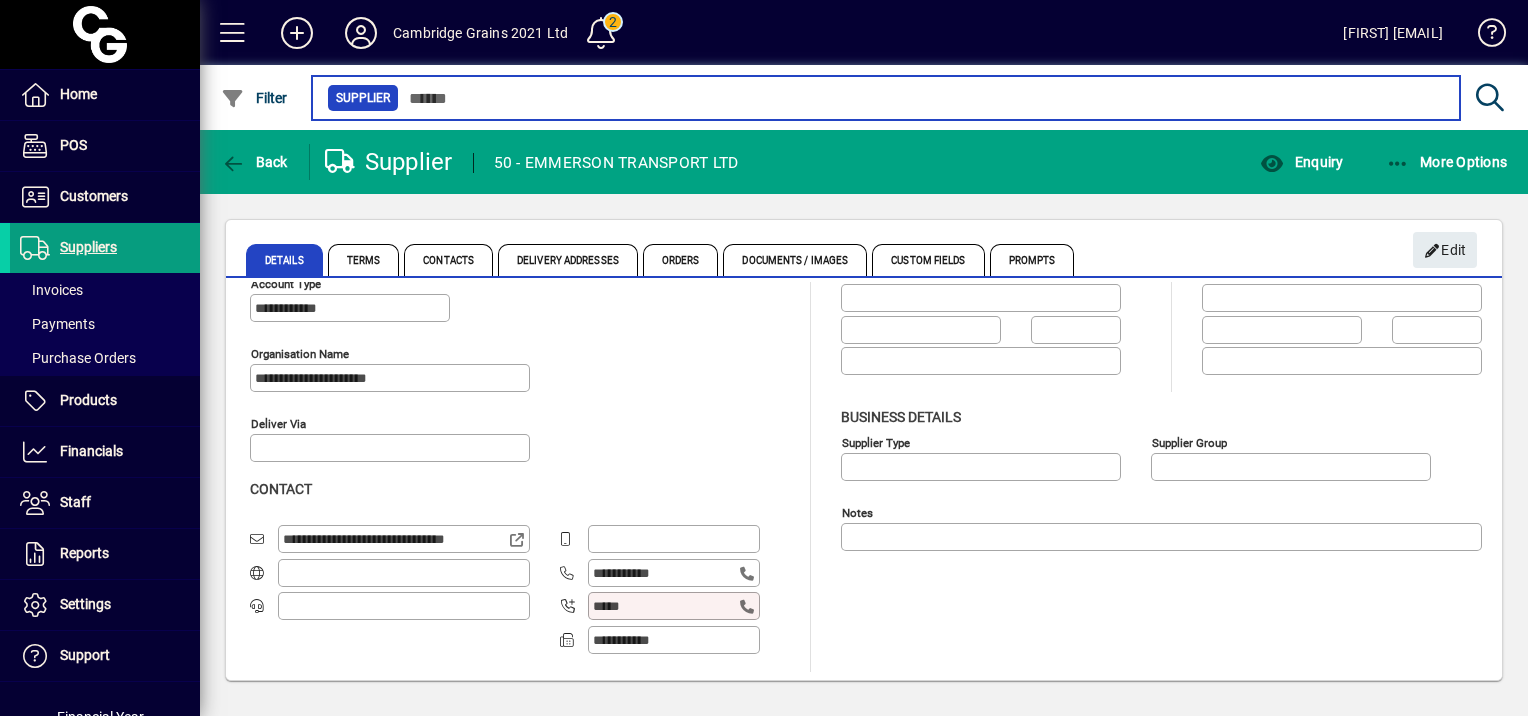 click at bounding box center (921, 98) 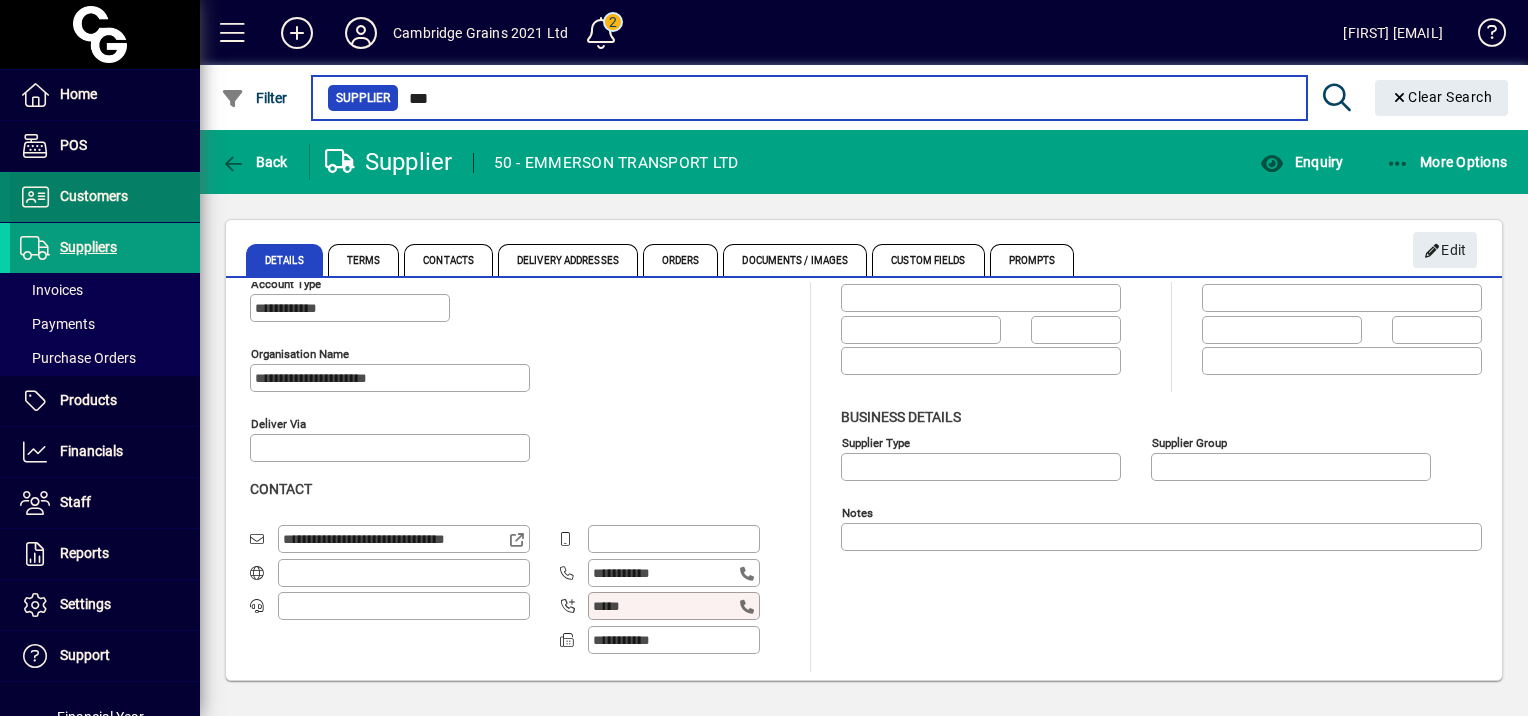 type on "***" 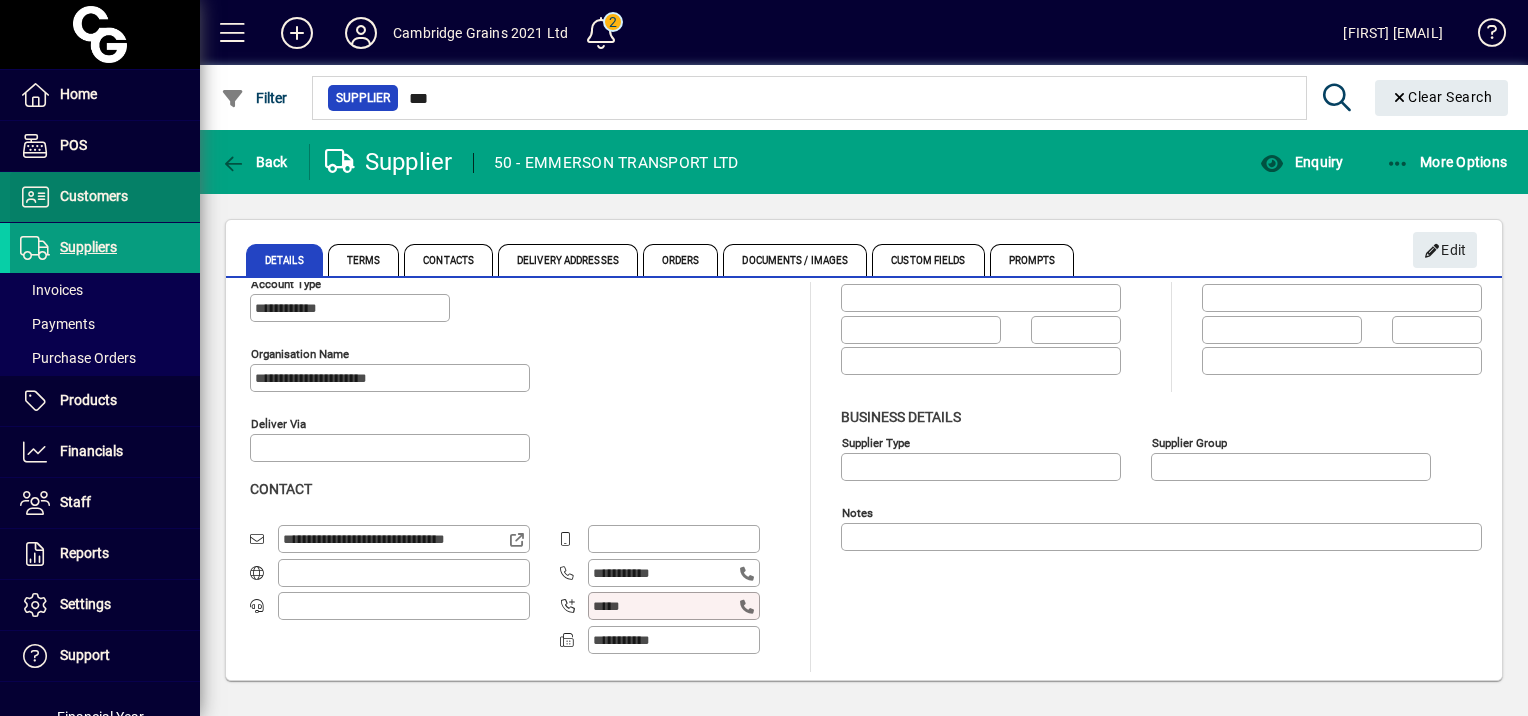 click on "Customers" at bounding box center (94, 196) 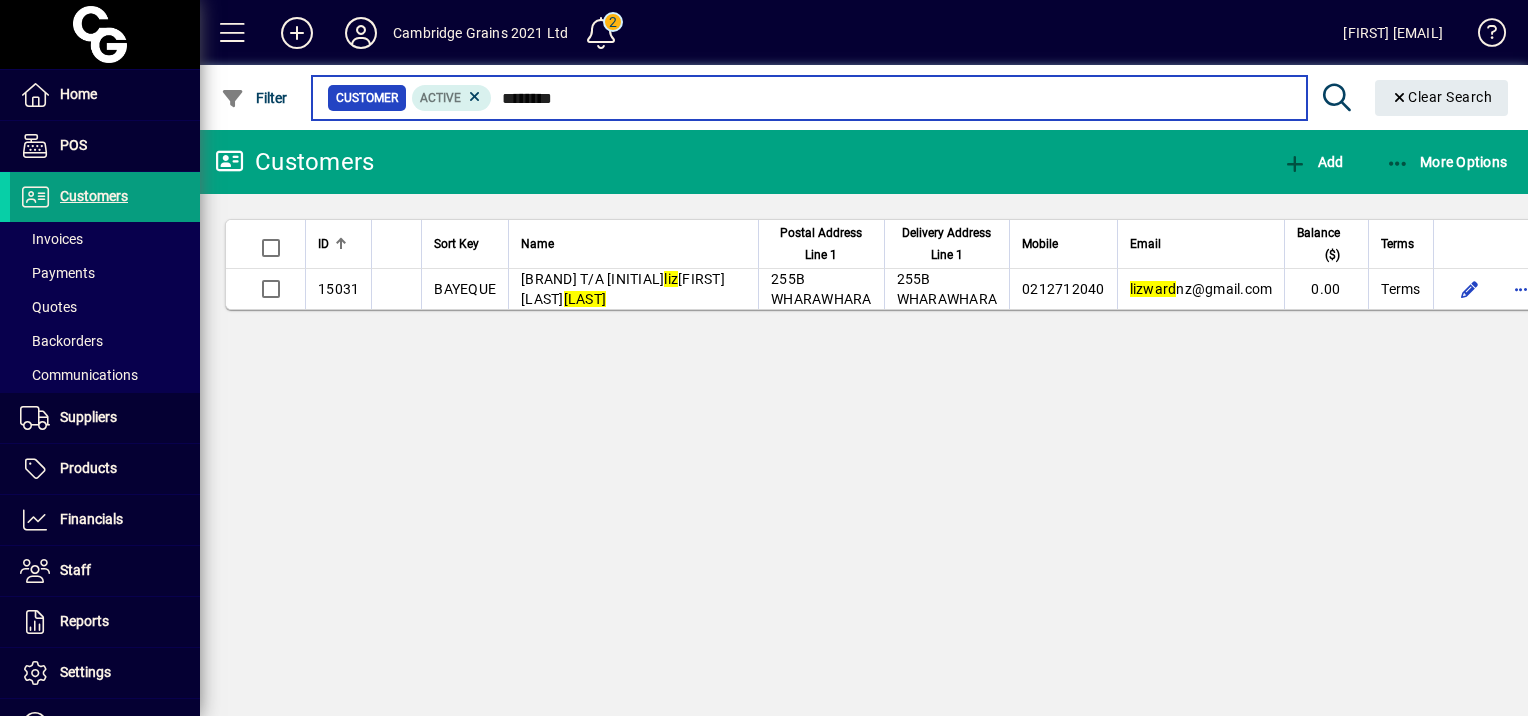 type on "********" 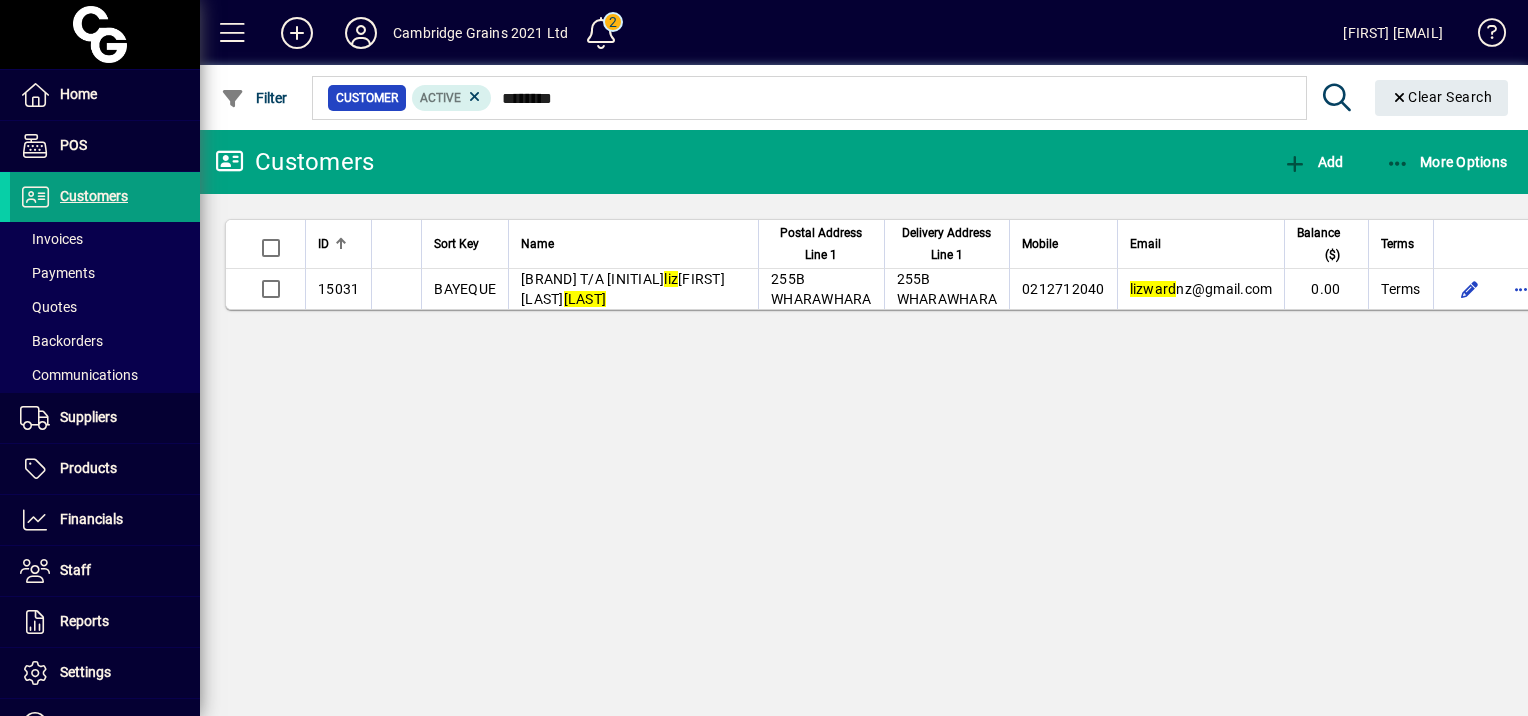 click on "[COMPANY] T/A [FIRST] [LAST] [LAST] [NUMBER] [STREET] [NUMBER] [STREET] [PHONE] [EMAIL] [NUMBER]" 